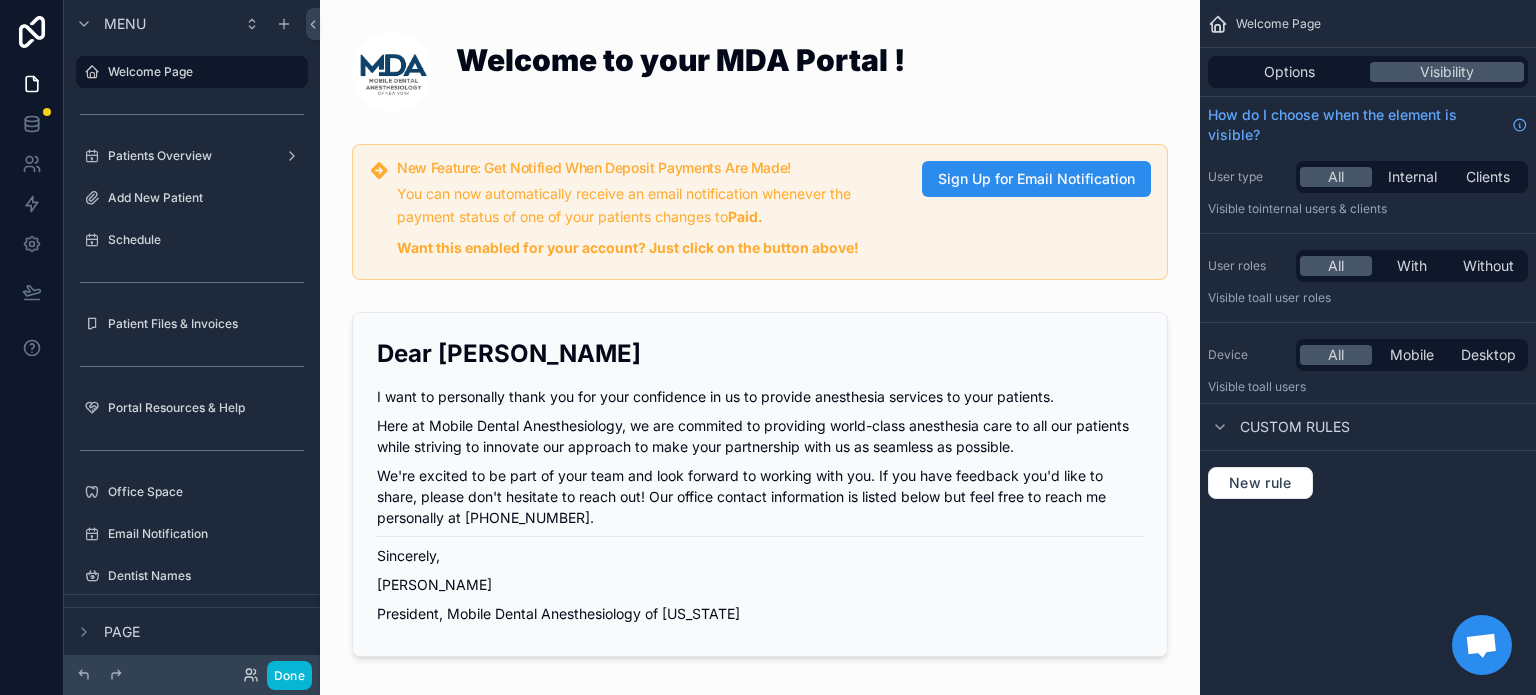 scroll, scrollTop: 0, scrollLeft: 0, axis: both 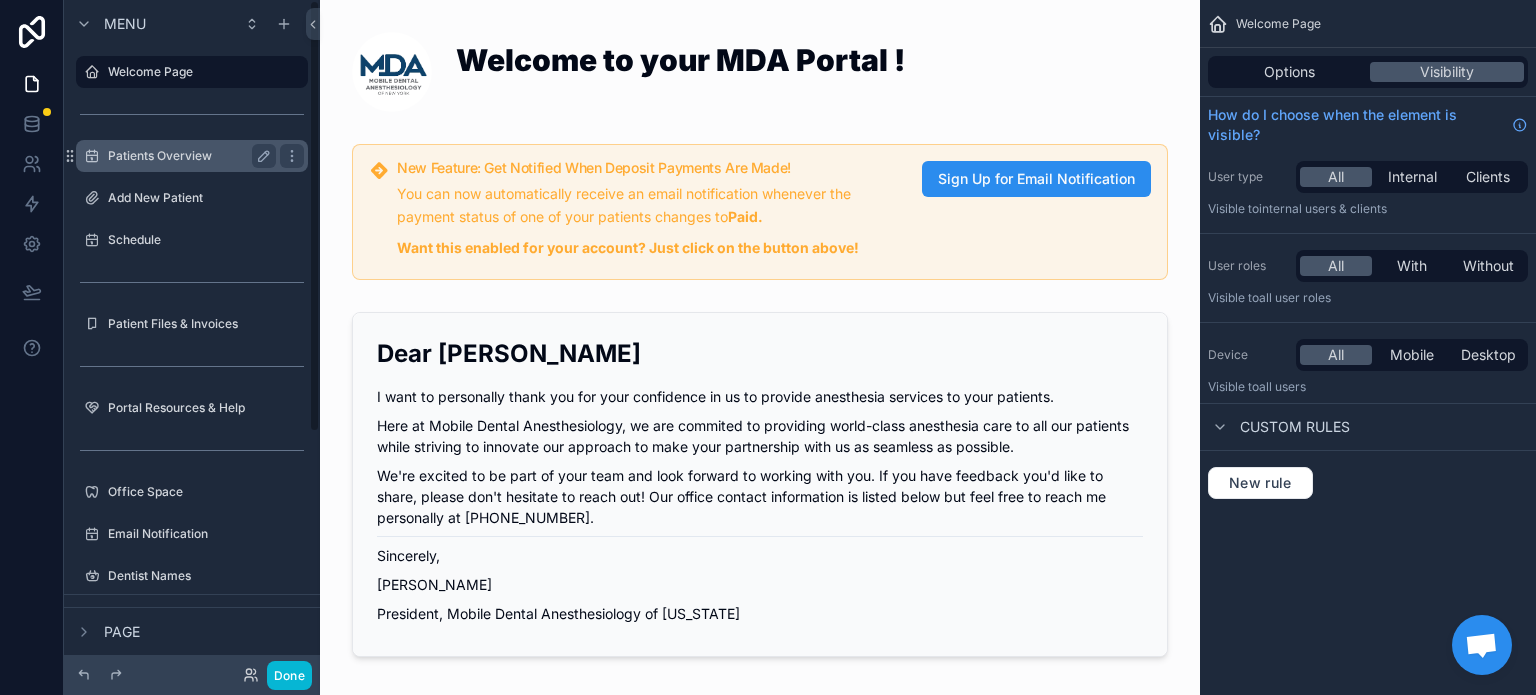 click on "Patients Overview" at bounding box center (188, 156) 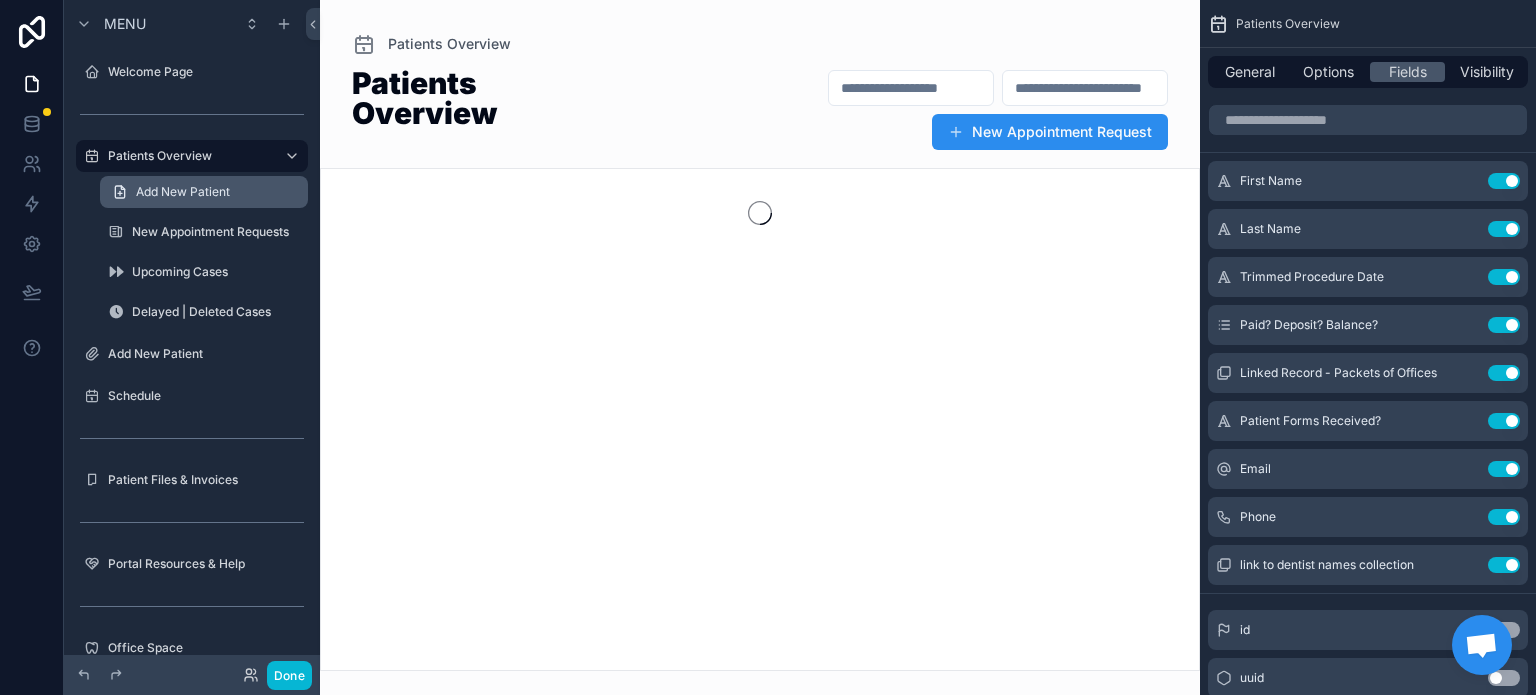click on "Add New Patient" at bounding box center [183, 192] 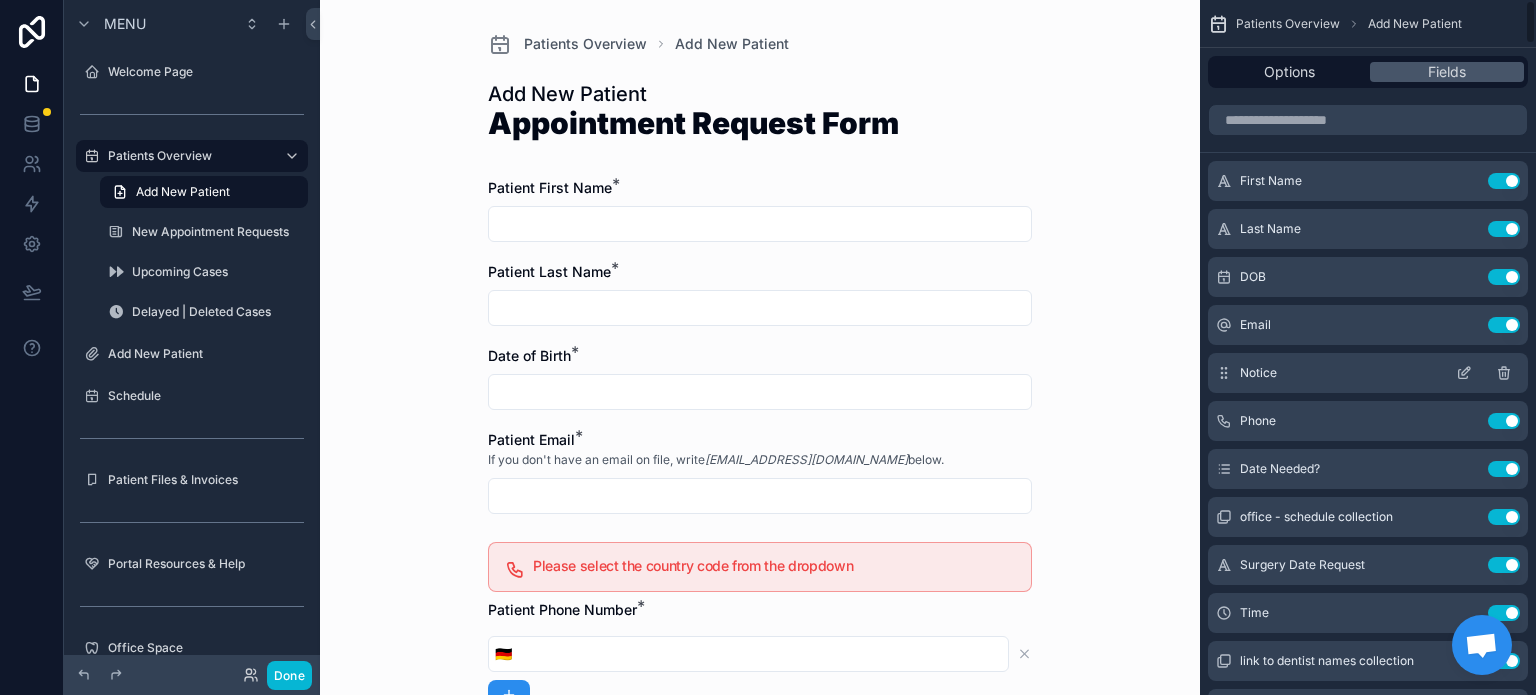 click 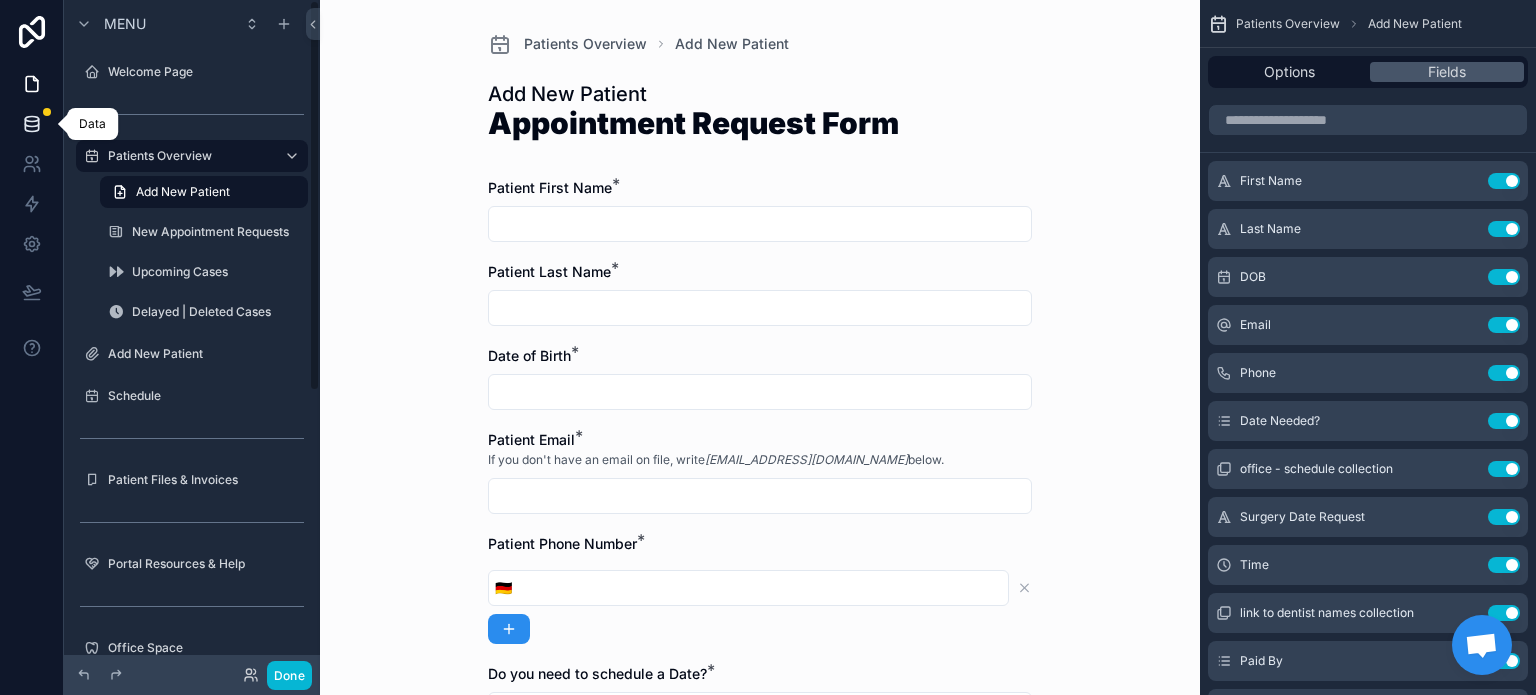 click 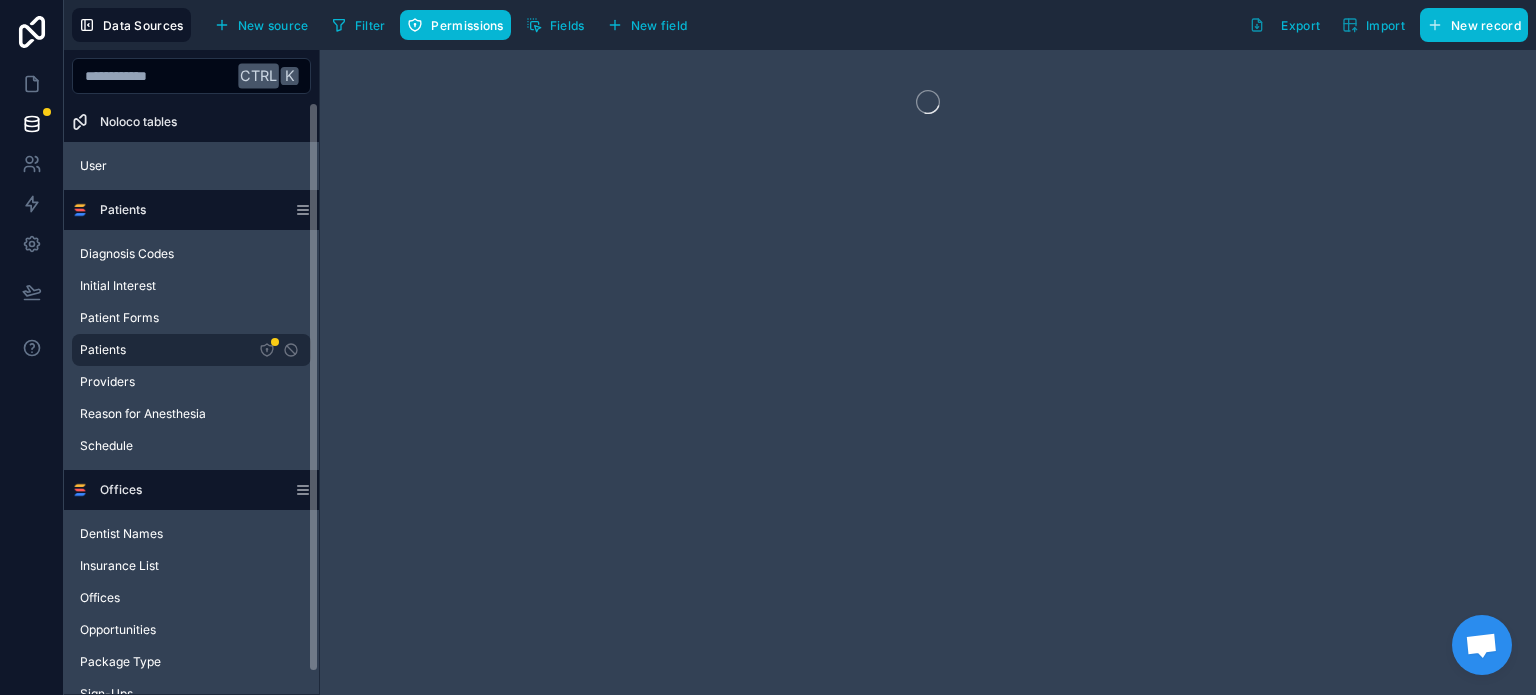 click on "Patients" at bounding box center (191, 350) 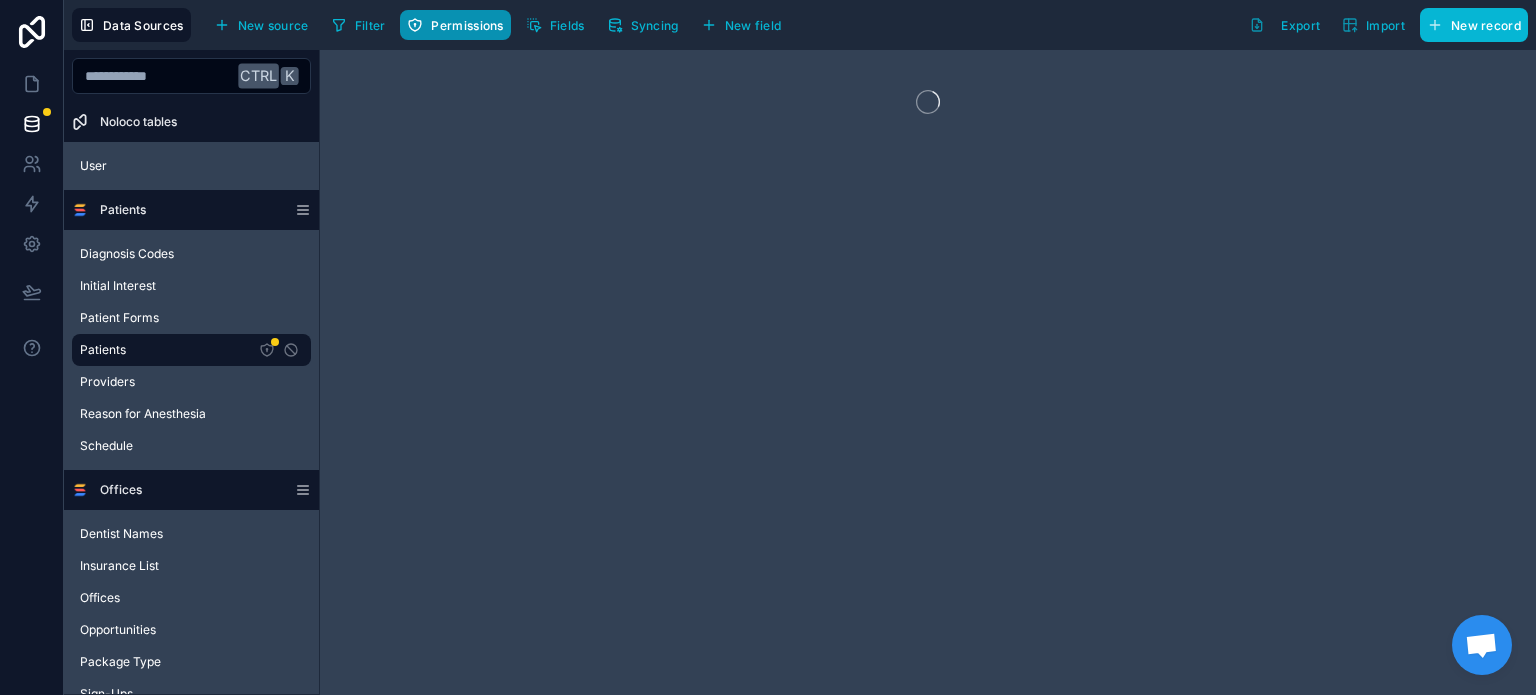 click on "Permissions" at bounding box center [455, 25] 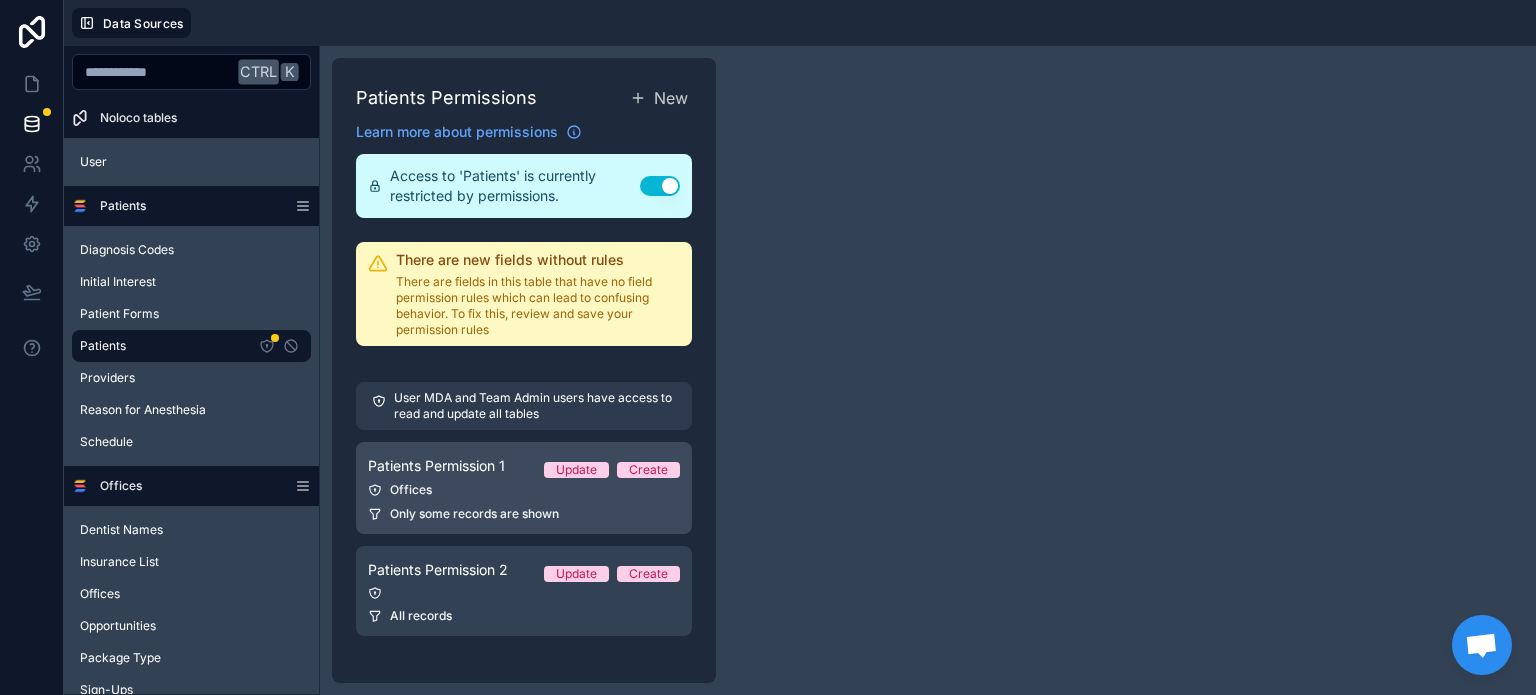 click on "Patients Permission 1 Update Create Offices Only some records are shown" at bounding box center (524, 488) 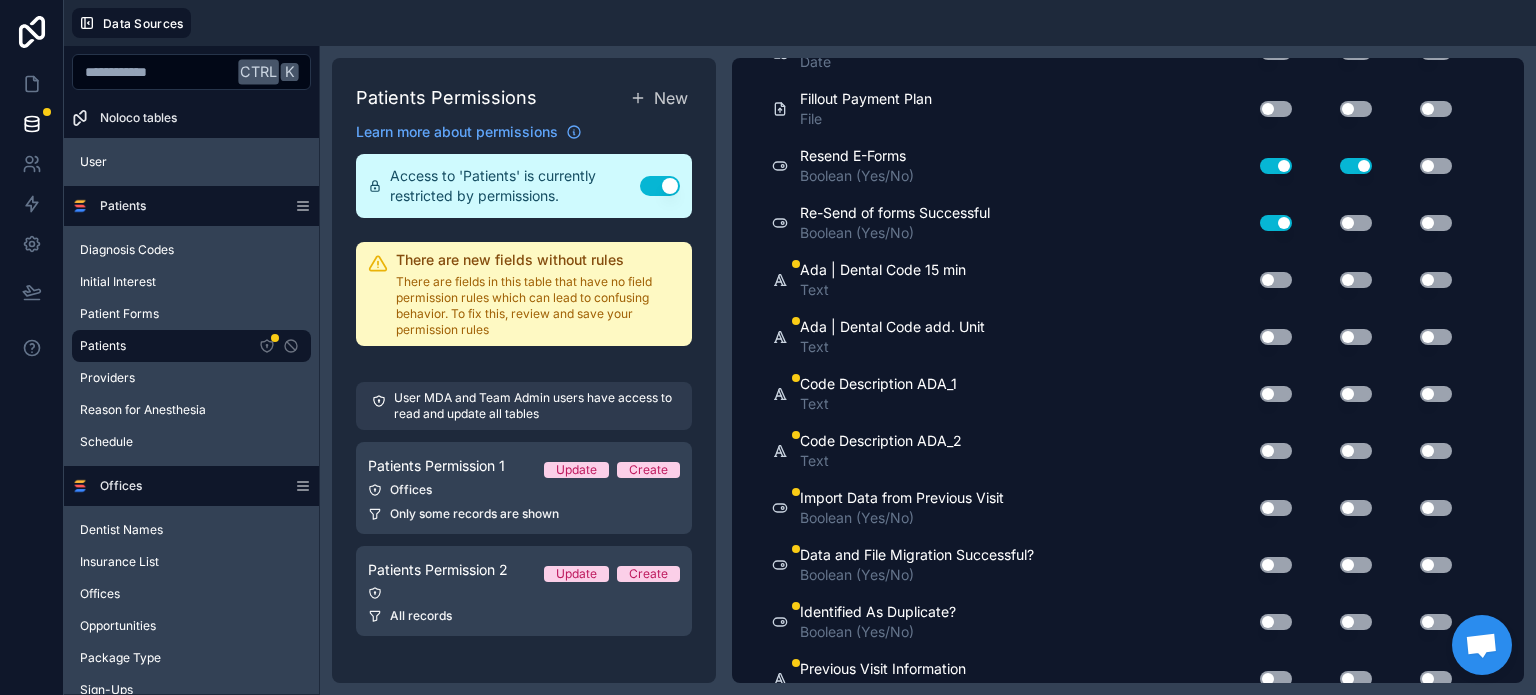 scroll, scrollTop: 15916, scrollLeft: 0, axis: vertical 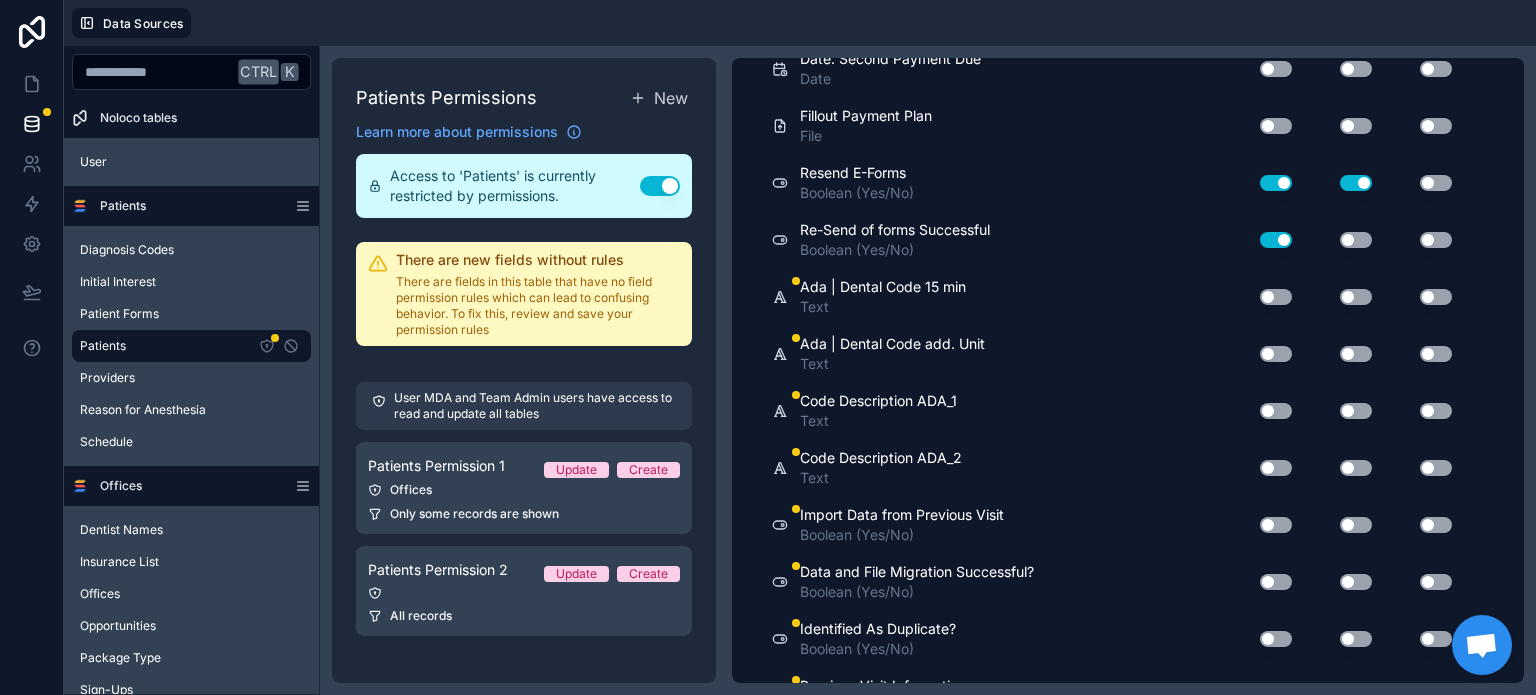 click on "Use setting" at bounding box center [1276, 297] 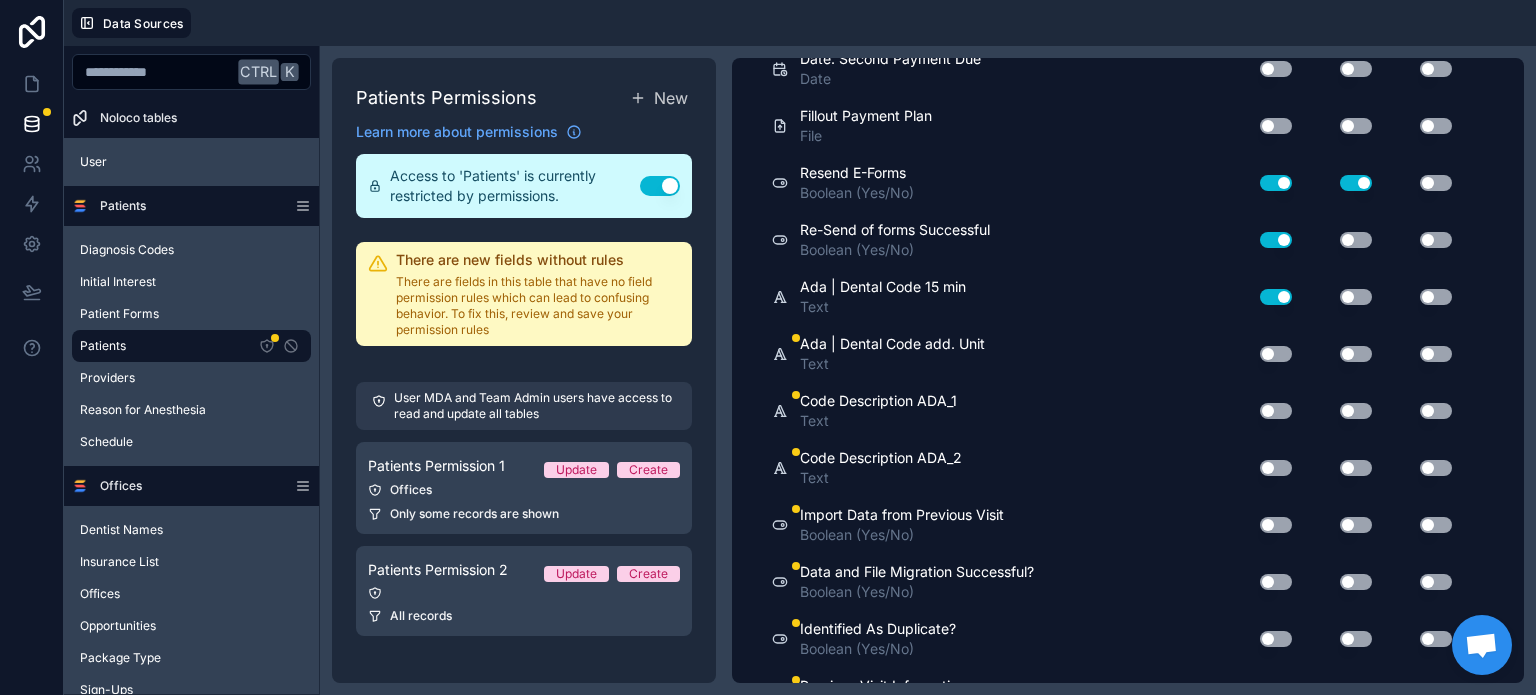 click on "Use setting" at bounding box center (1276, 297) 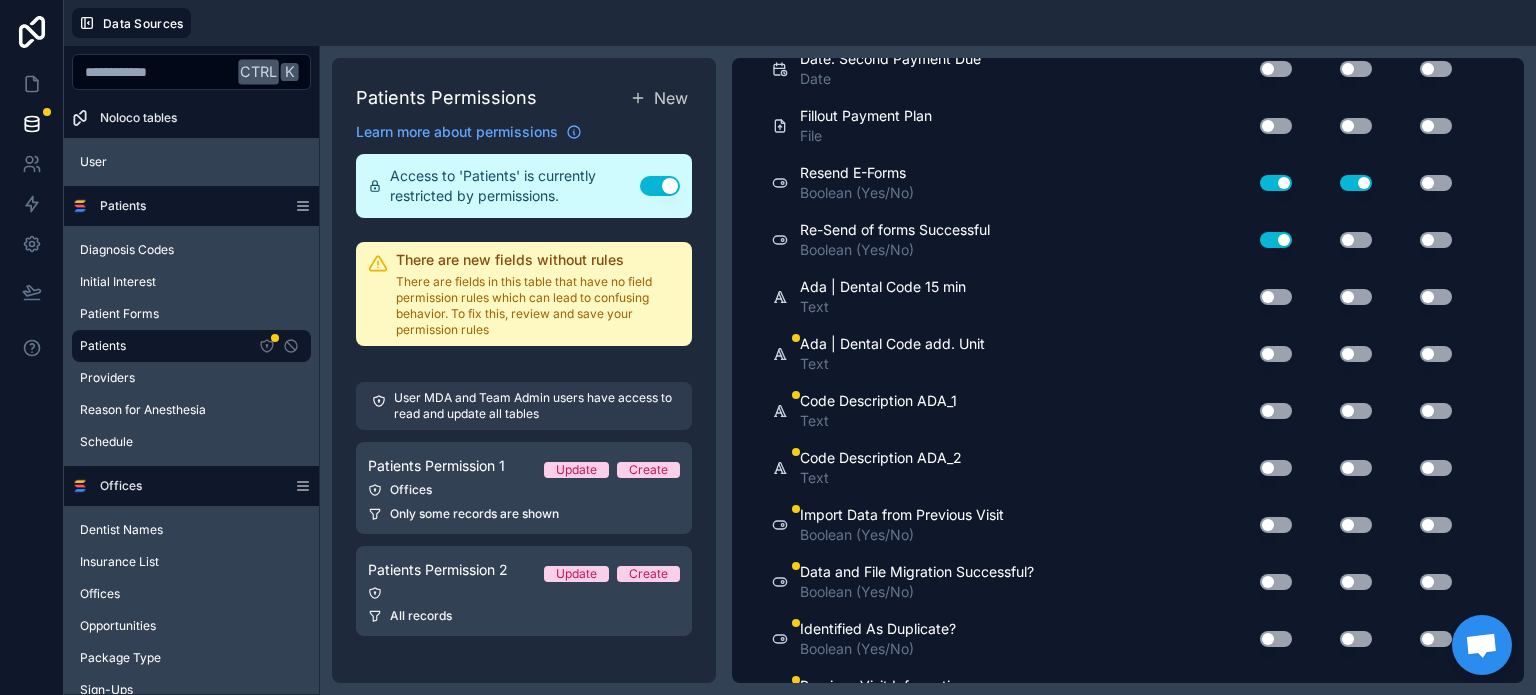 click on "Use setting" at bounding box center (1276, 354) 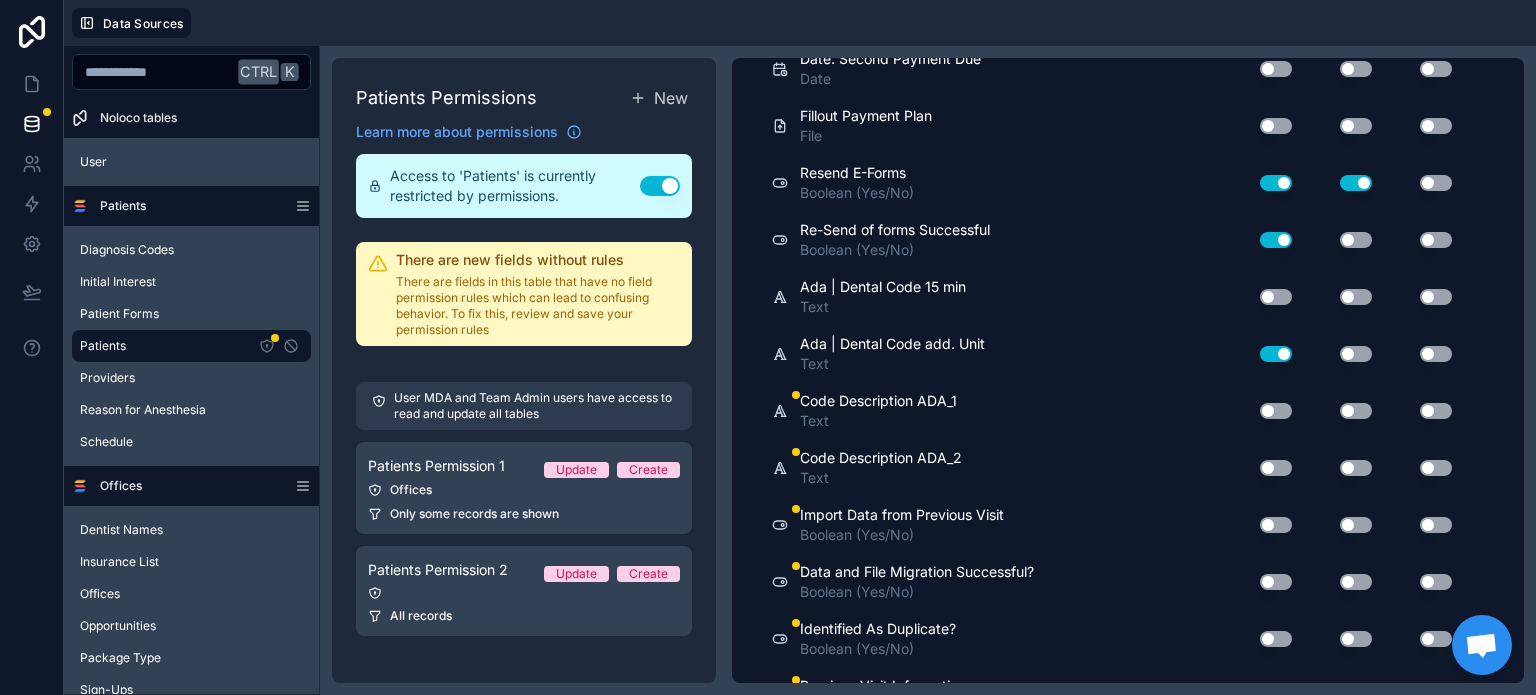 click on "Use setting" at bounding box center (1276, 354) 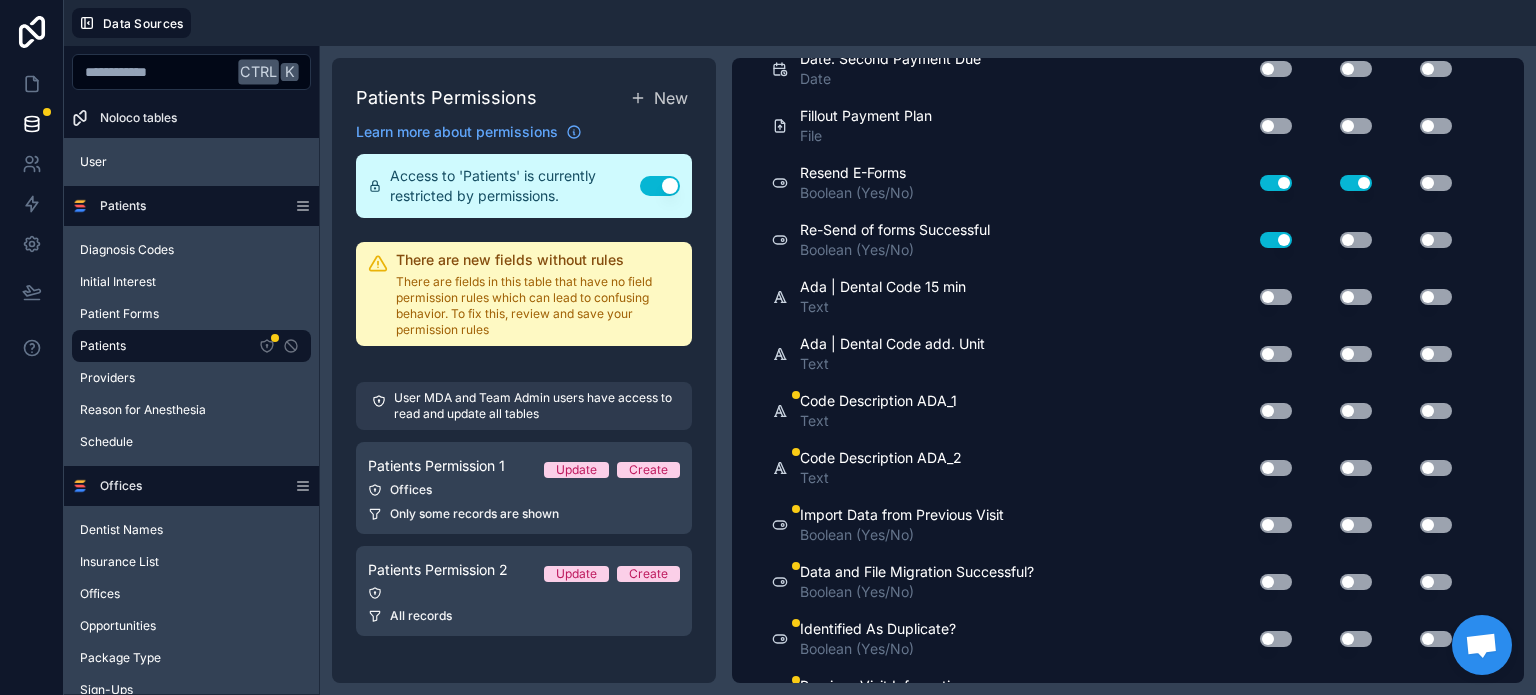 click on "Use setting" at bounding box center [1276, 411] 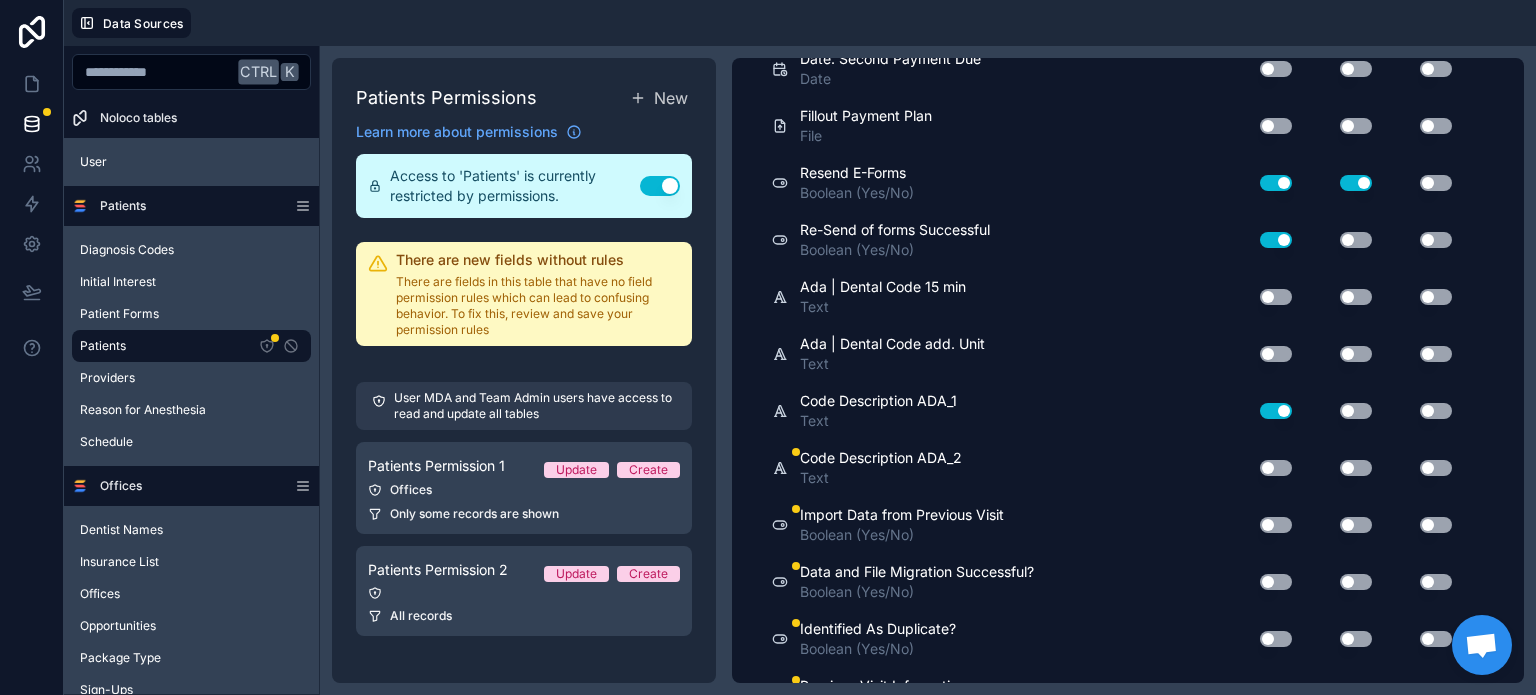 click on "Use setting" at bounding box center [1276, 411] 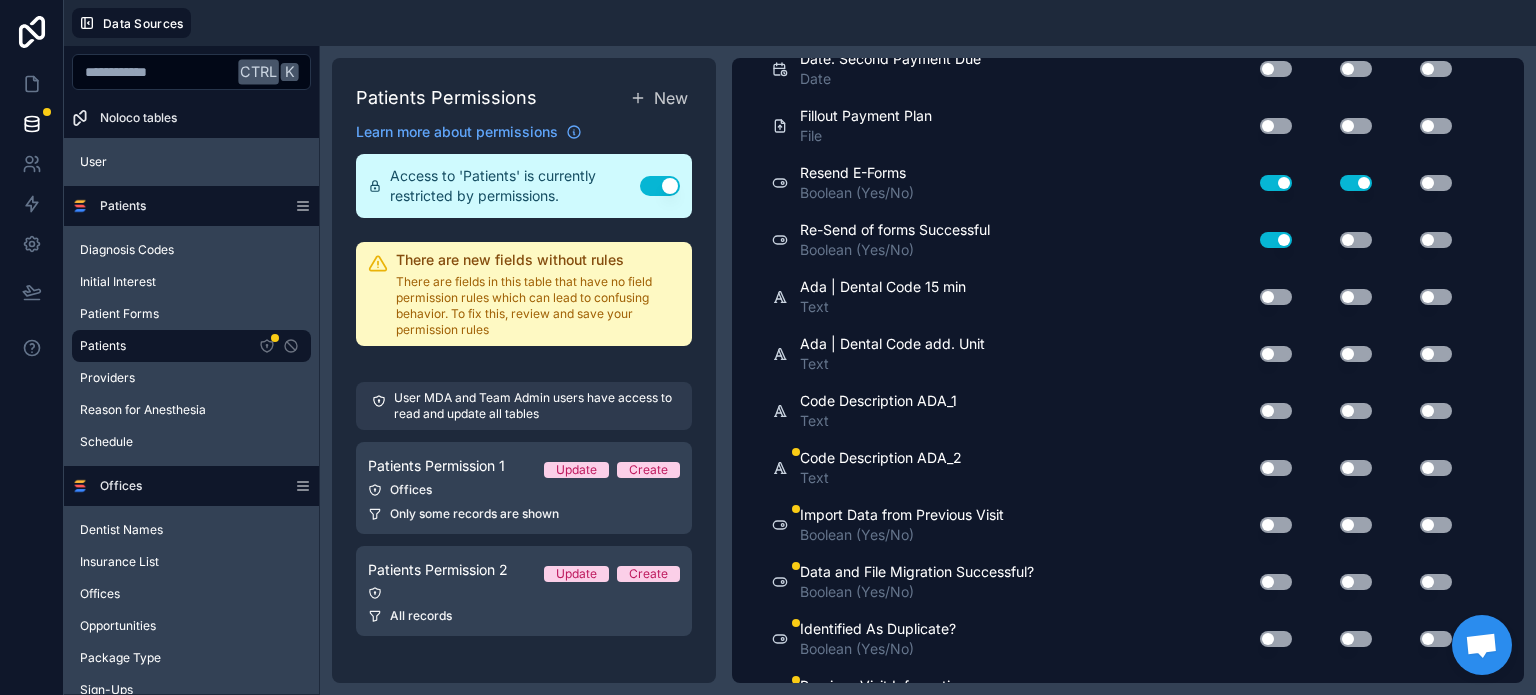 click on "Use setting" at bounding box center (1276, 468) 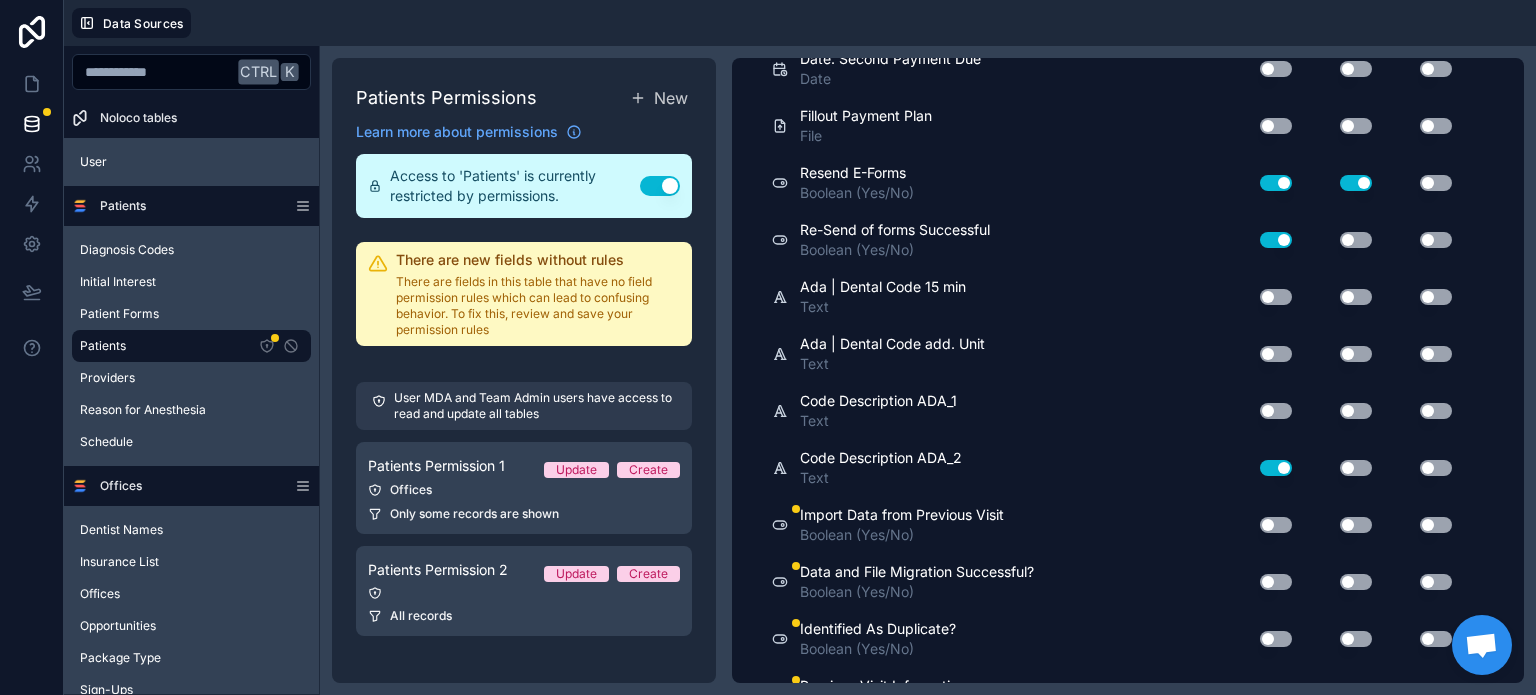 click on "Use setting" at bounding box center [1276, 468] 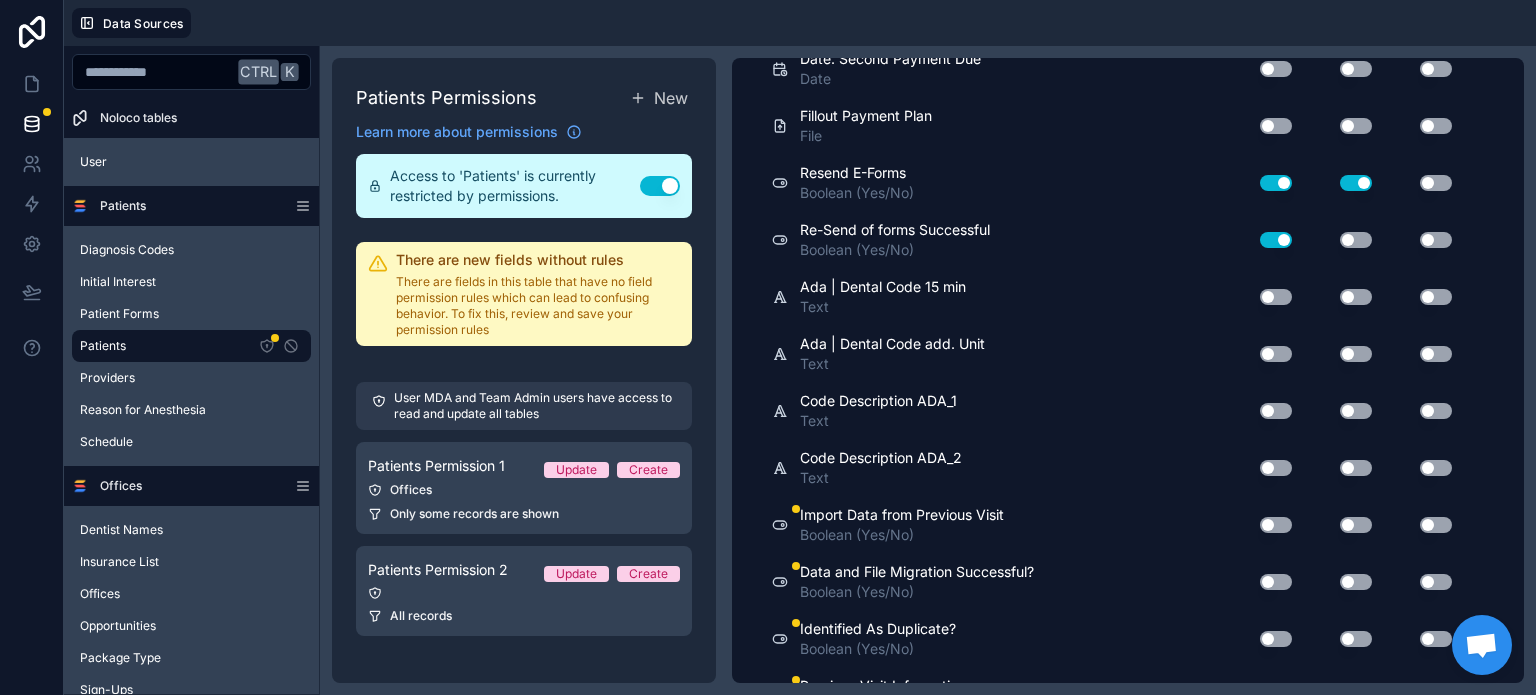 click on "Use setting" at bounding box center (1276, 525) 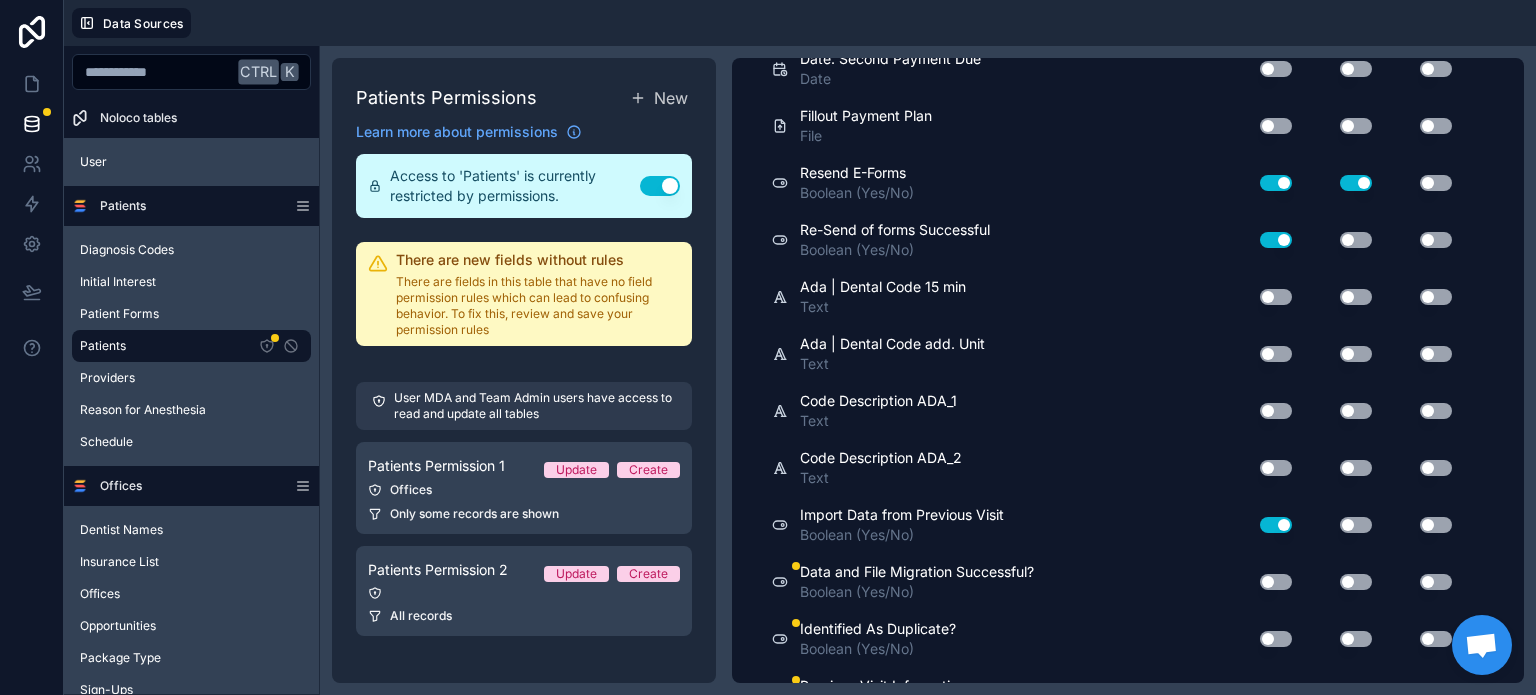 click on "Use setting" at bounding box center [1276, 525] 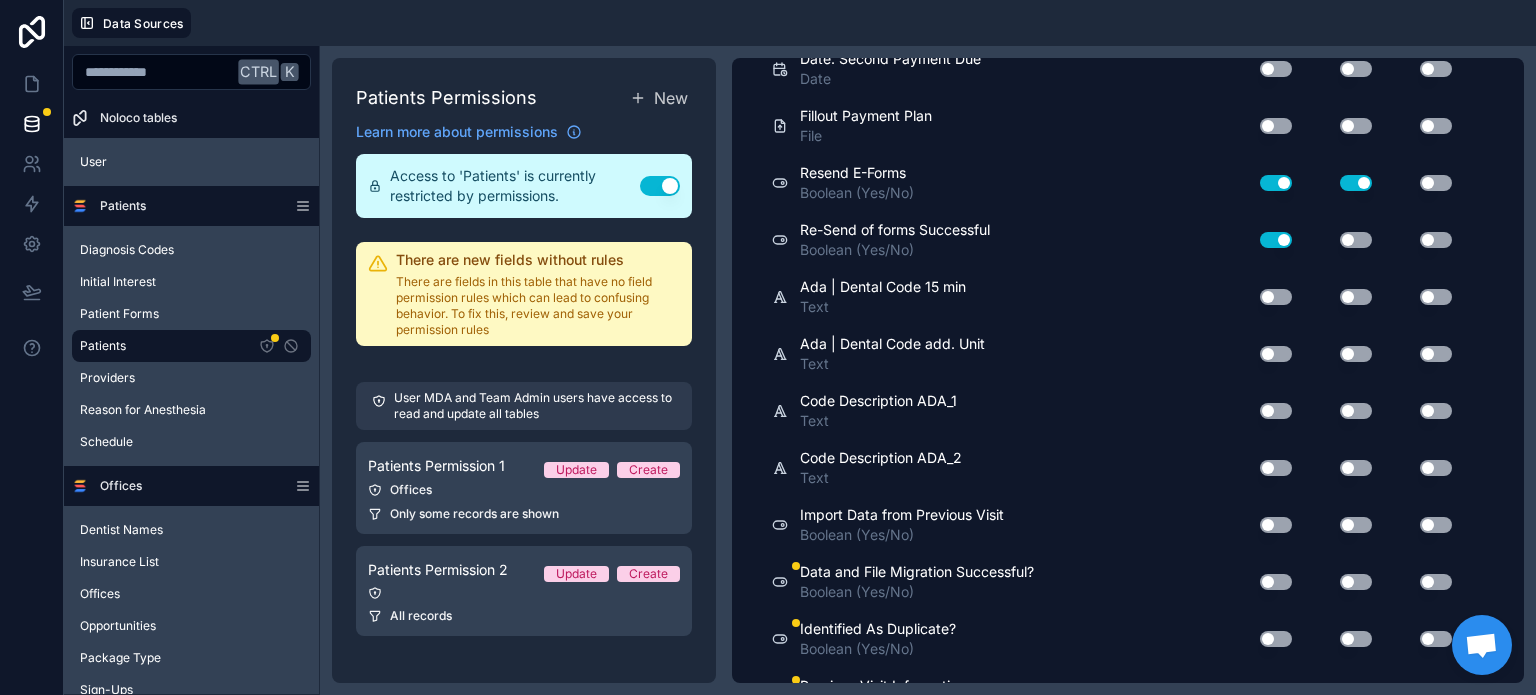 click on "Use setting" at bounding box center (1276, 582) 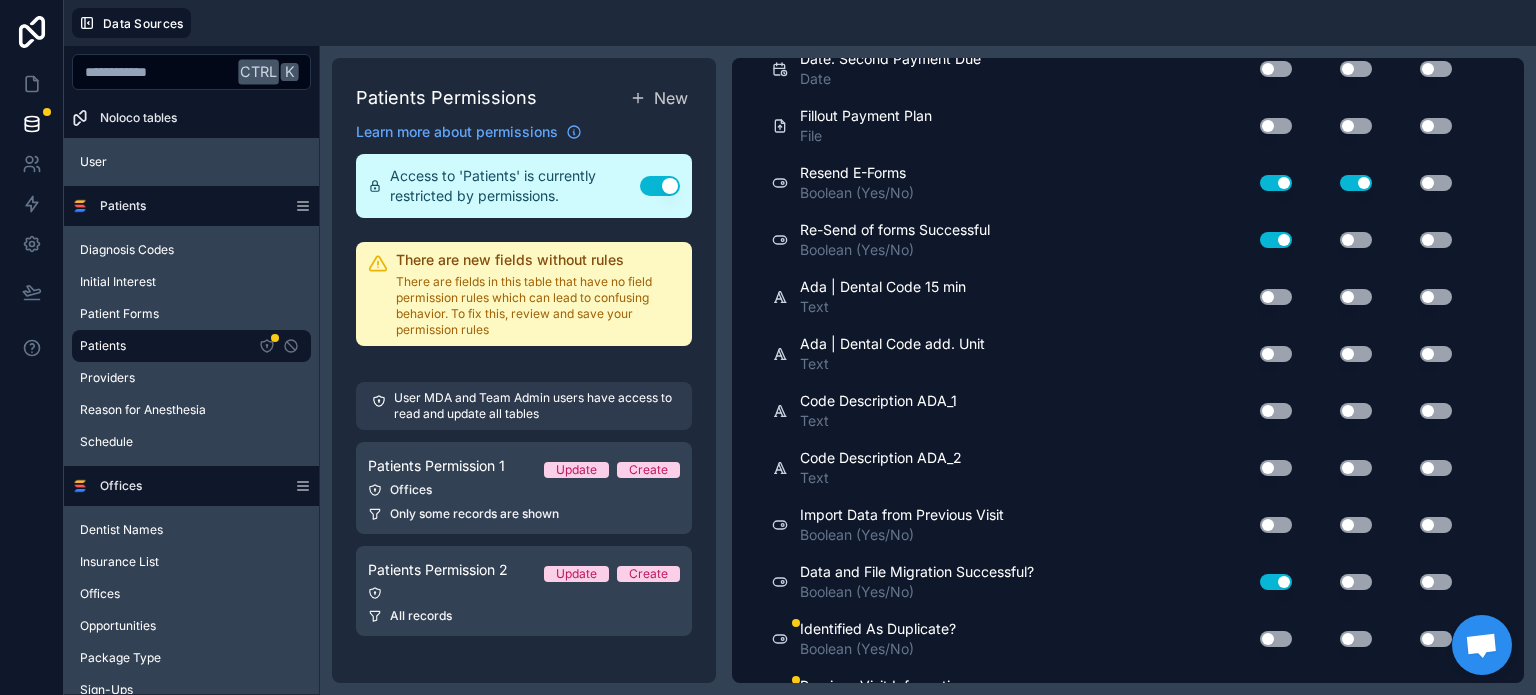 click on "Use setting" at bounding box center (1276, 582) 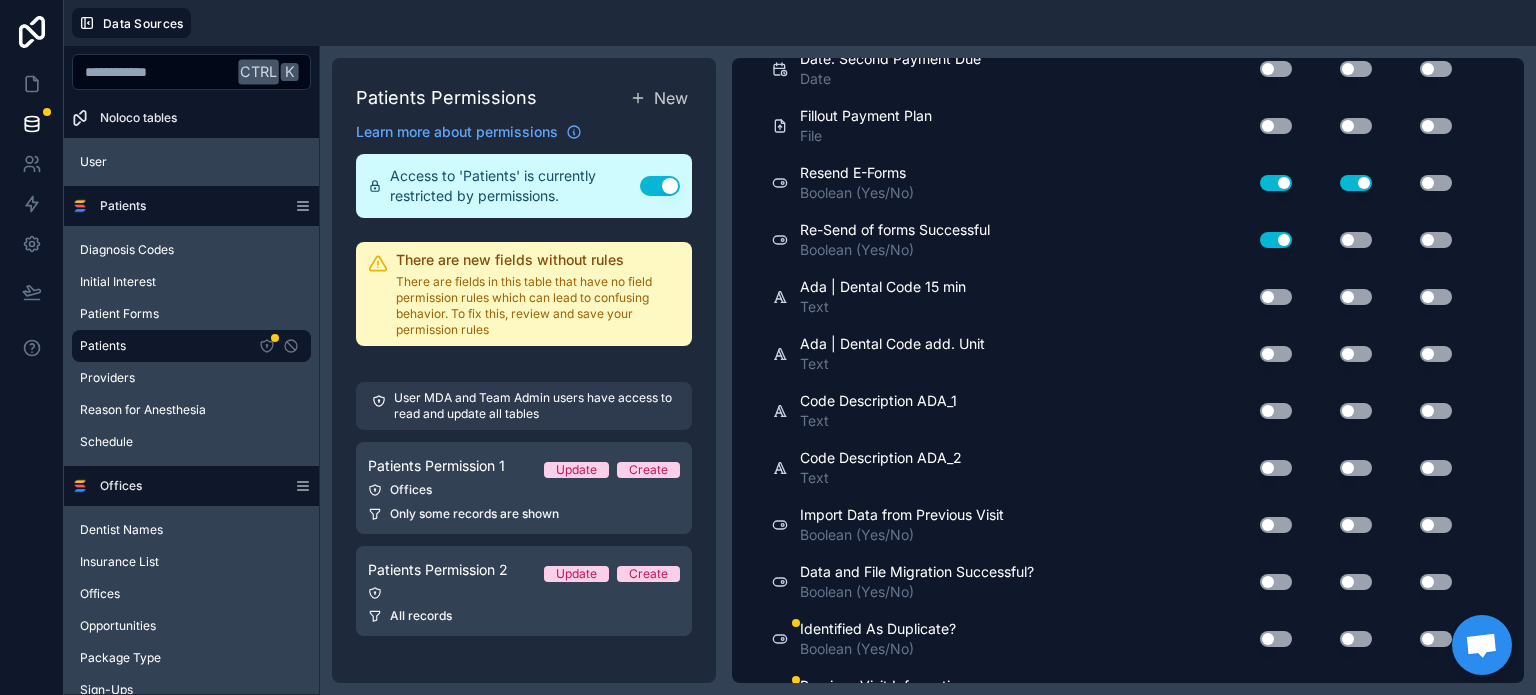 click on "Use setting" at bounding box center (1268, 639) 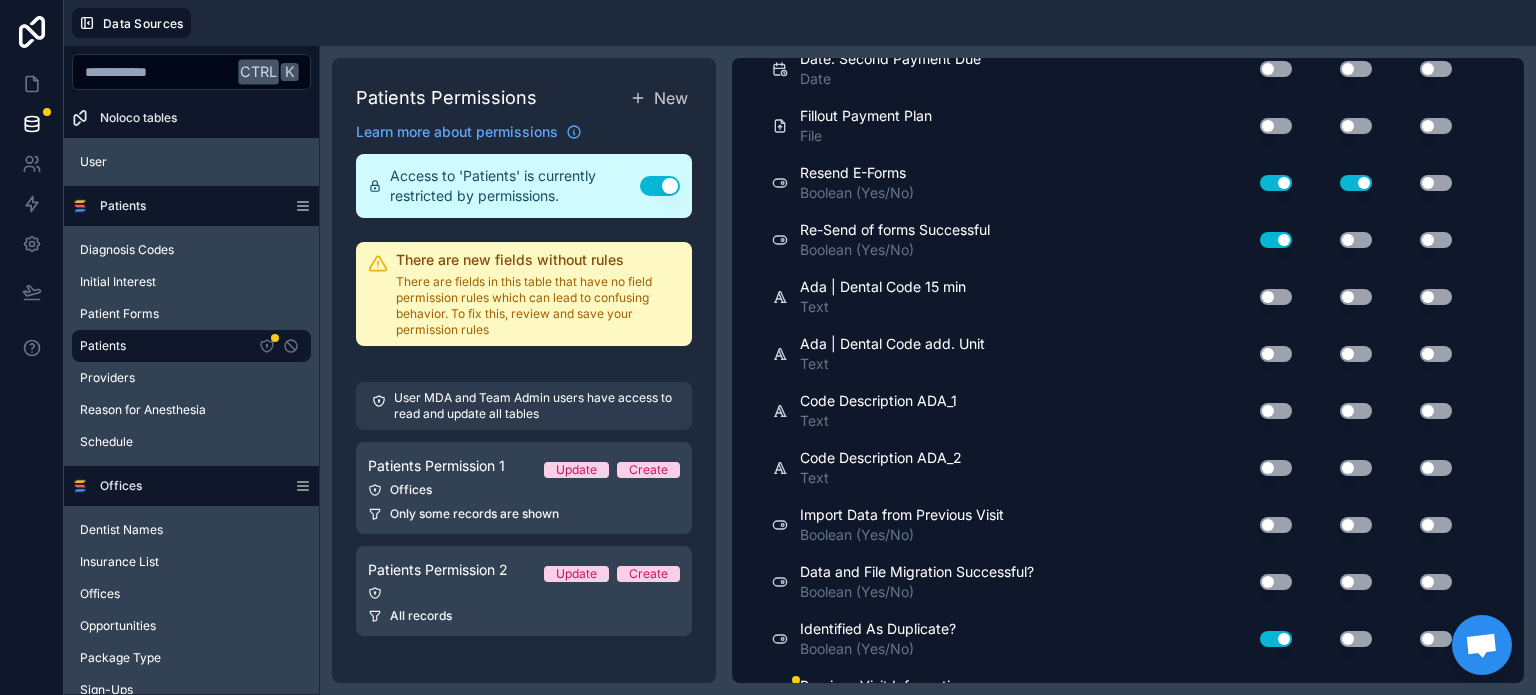click on "Use setting" at bounding box center (1276, 639) 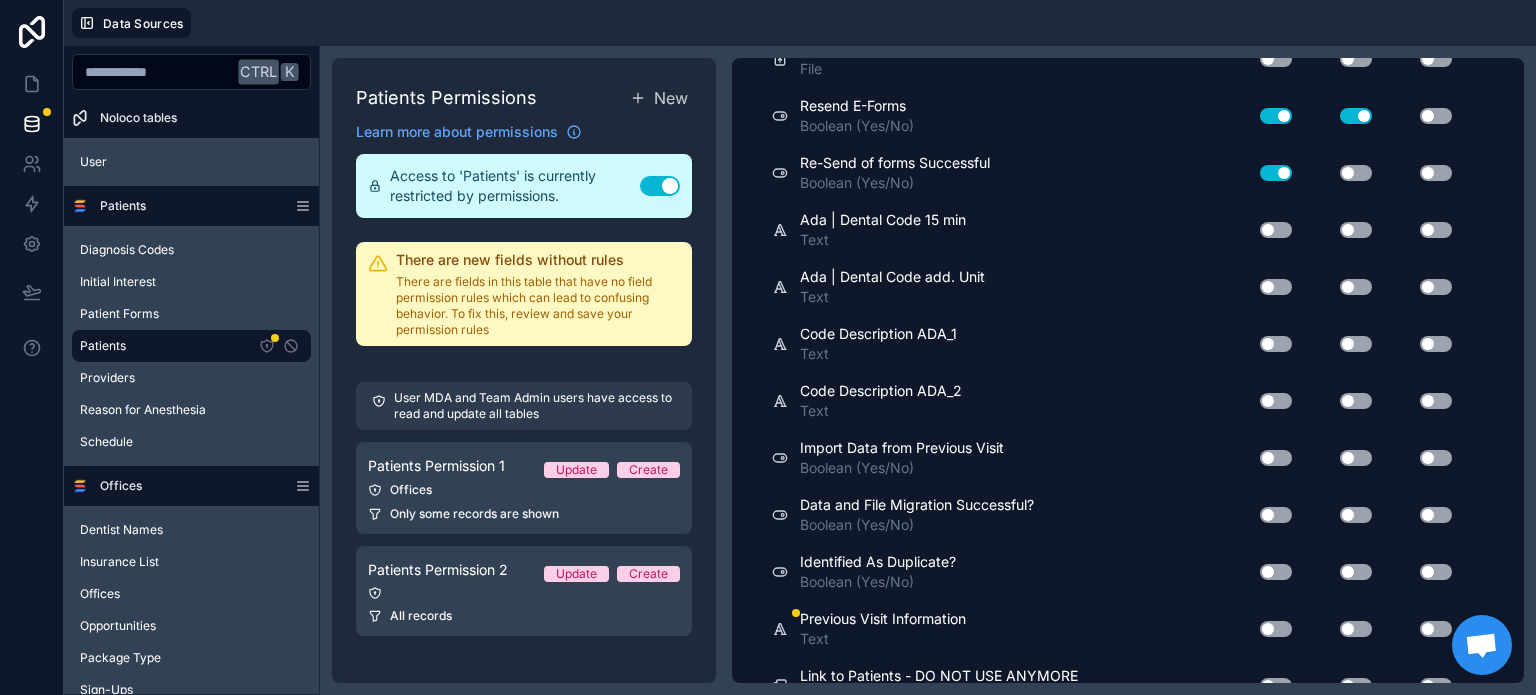 scroll, scrollTop: 16016, scrollLeft: 0, axis: vertical 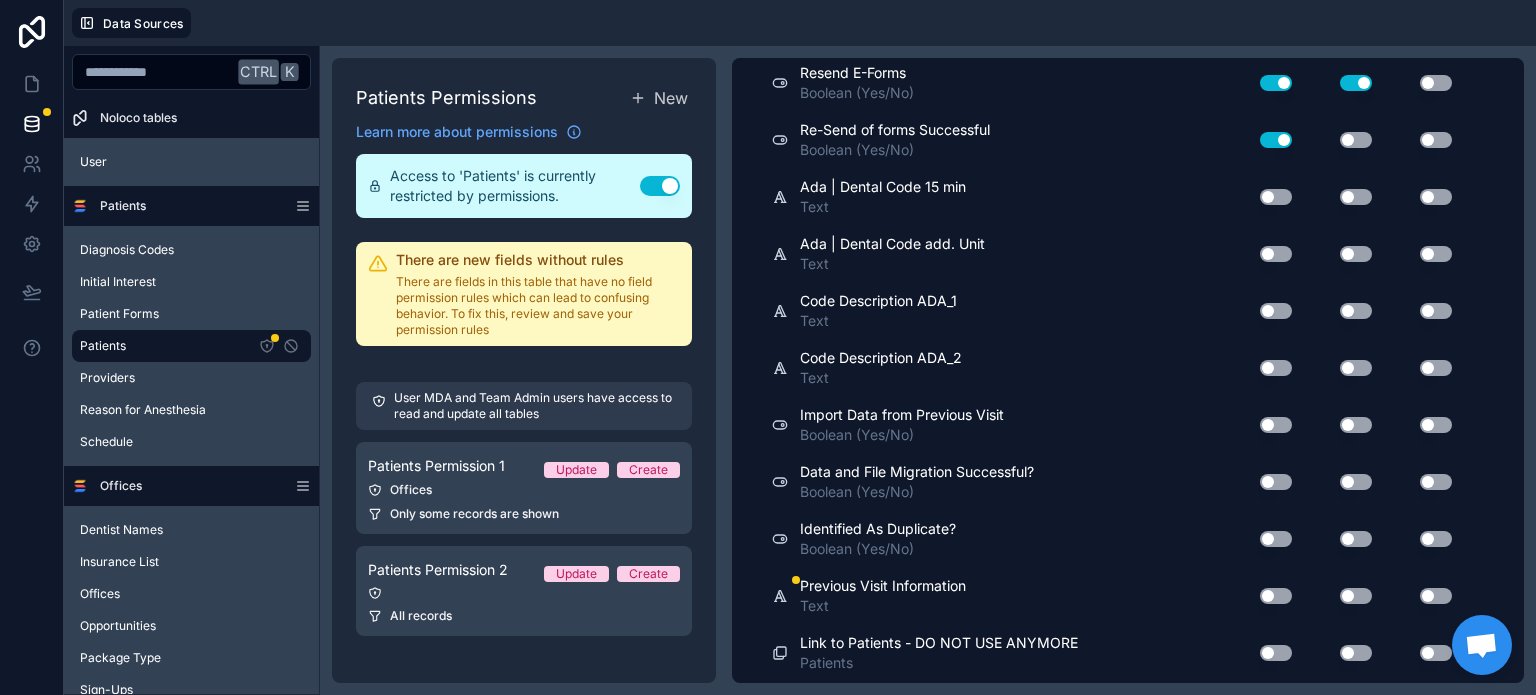 click on "Use setting" at bounding box center (1276, 596) 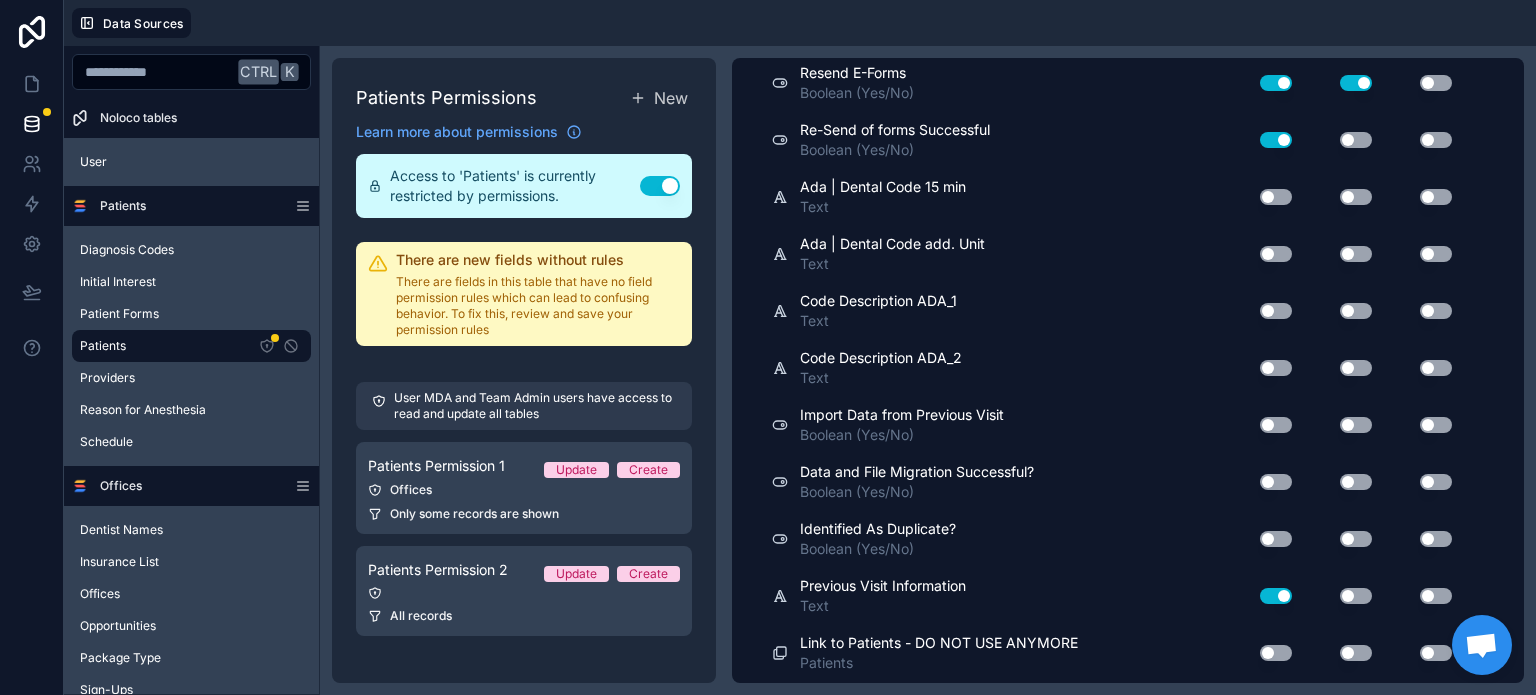 click on "Use setting" at bounding box center (1276, 596) 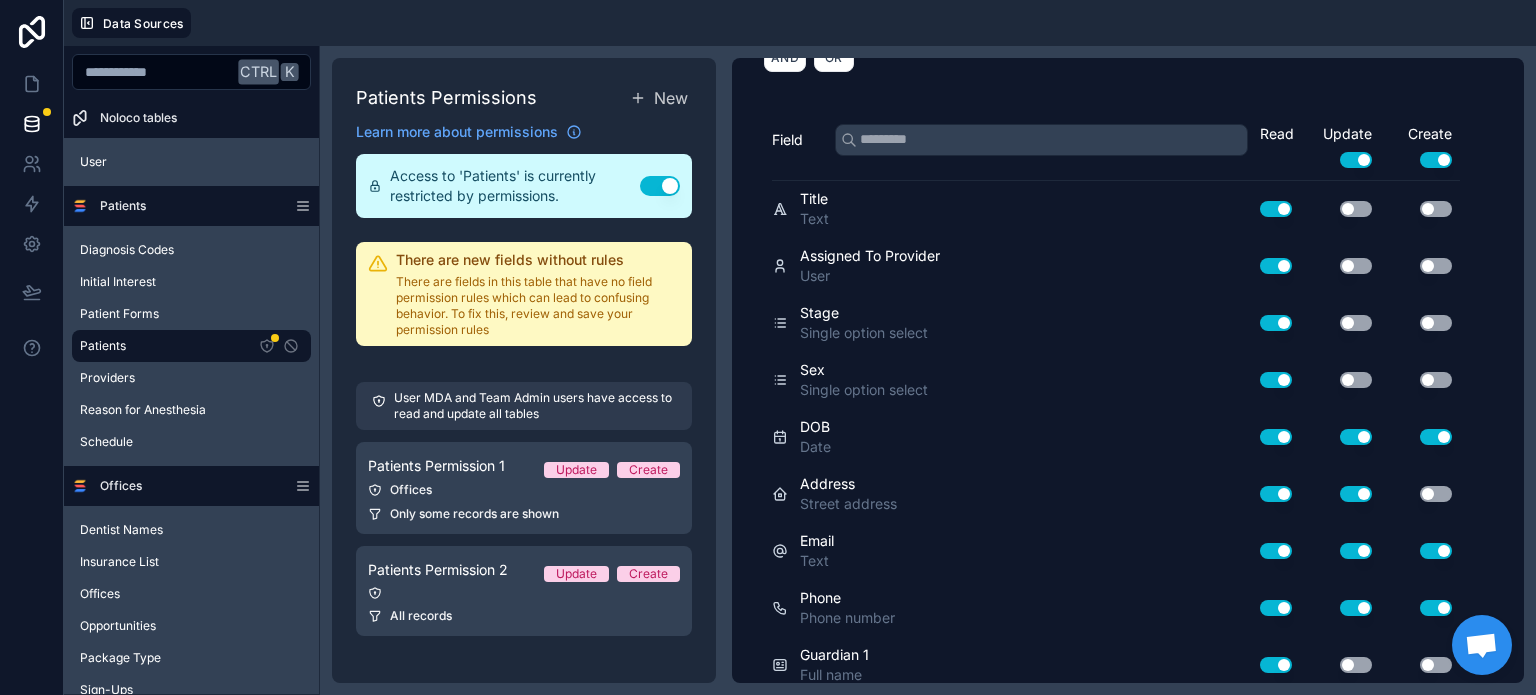 scroll, scrollTop: 0, scrollLeft: 0, axis: both 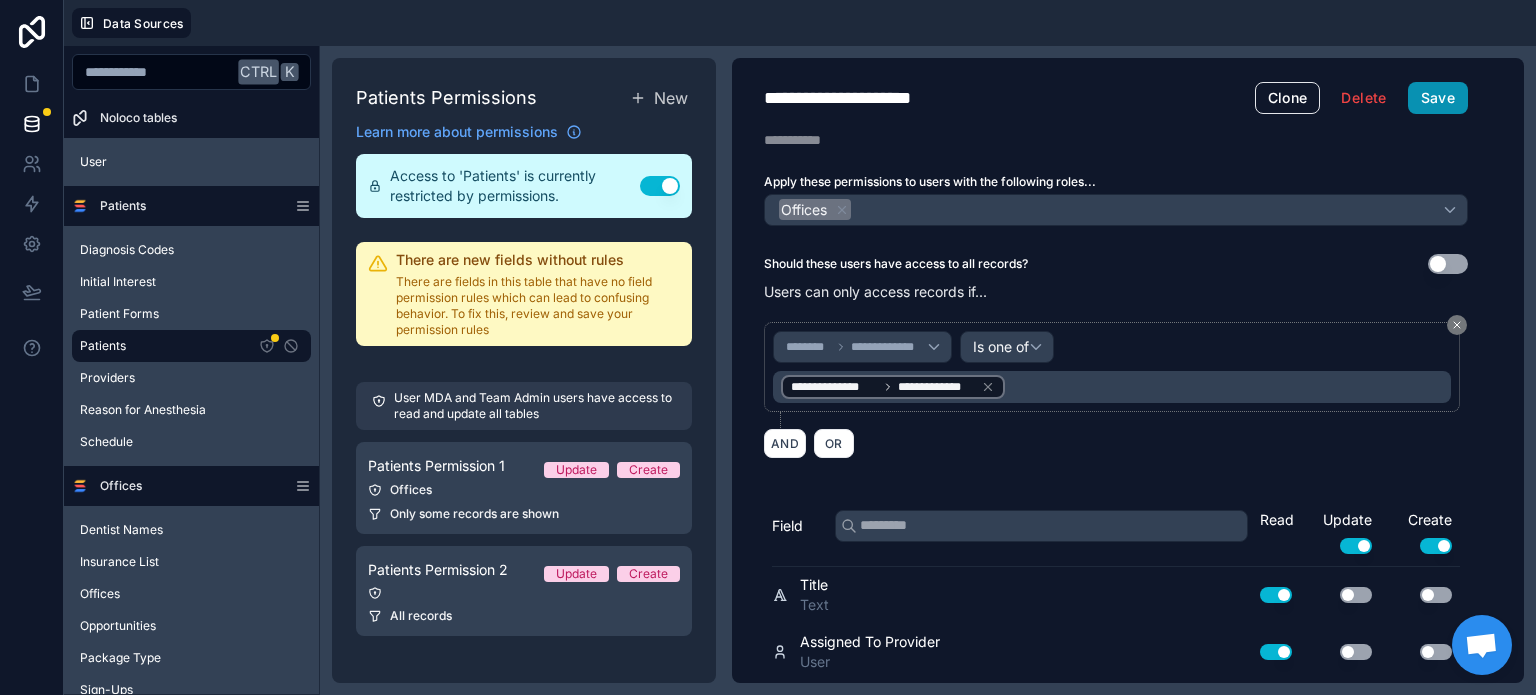 click on "Save" at bounding box center [1438, 98] 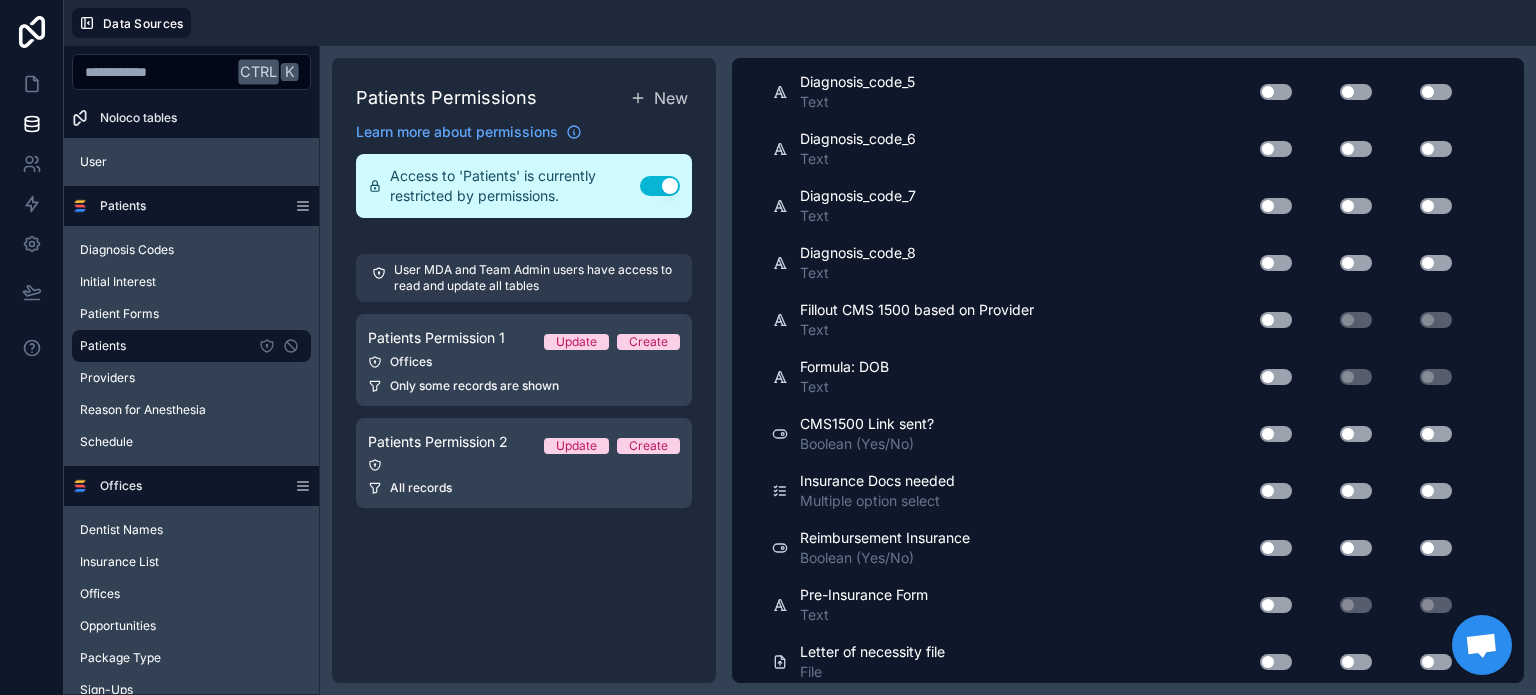 scroll, scrollTop: 15773, scrollLeft: 0, axis: vertical 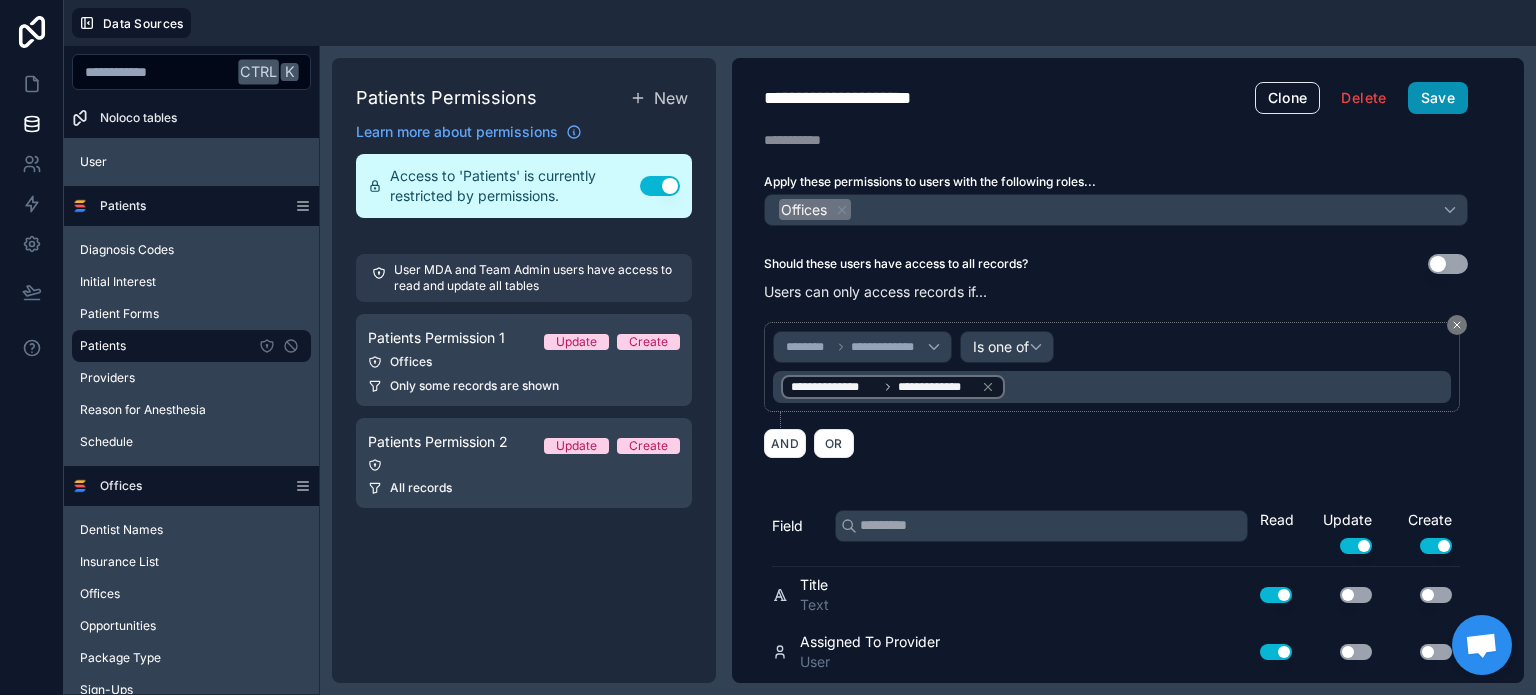 click on "Save" at bounding box center (1438, 98) 